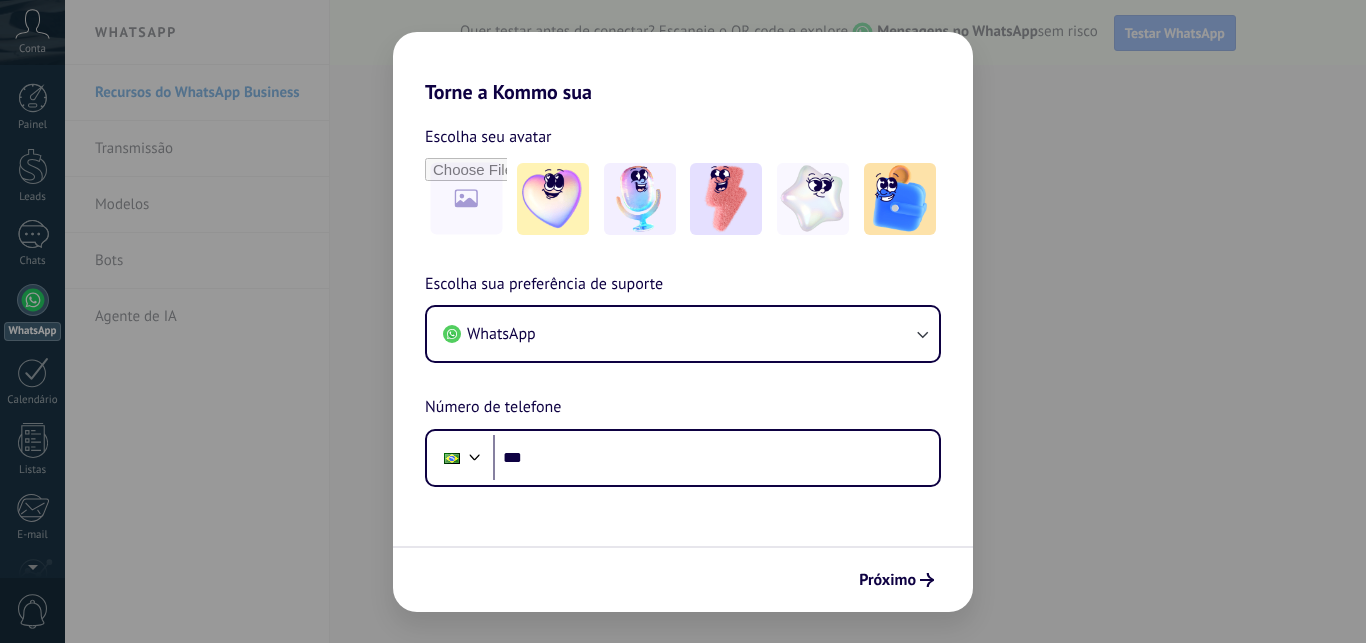 scroll, scrollTop: 0, scrollLeft: 0, axis: both 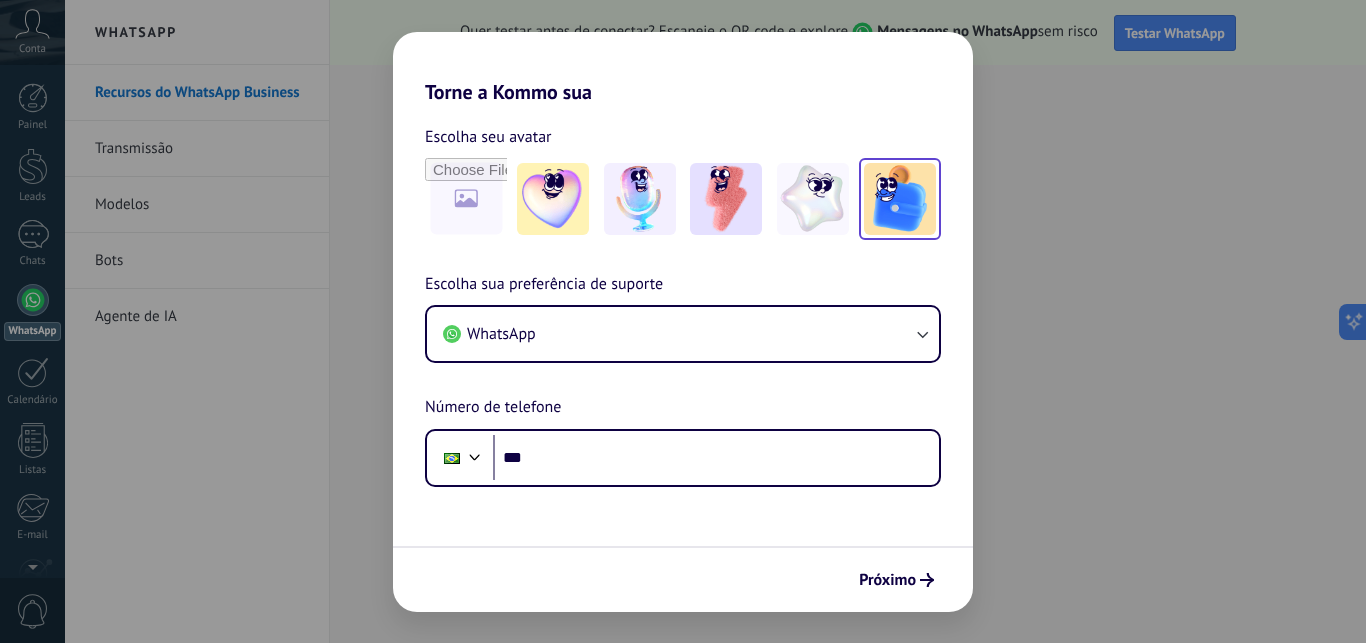 click at bounding box center (900, 199) 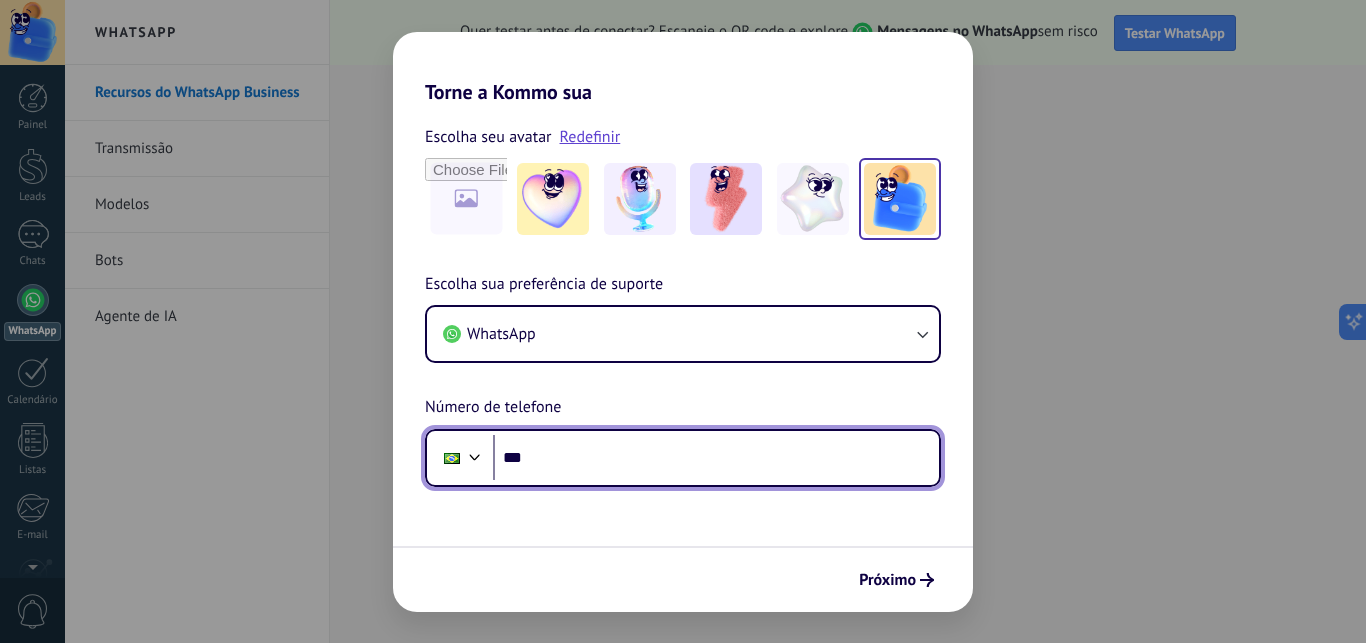 click on "***" at bounding box center (716, 458) 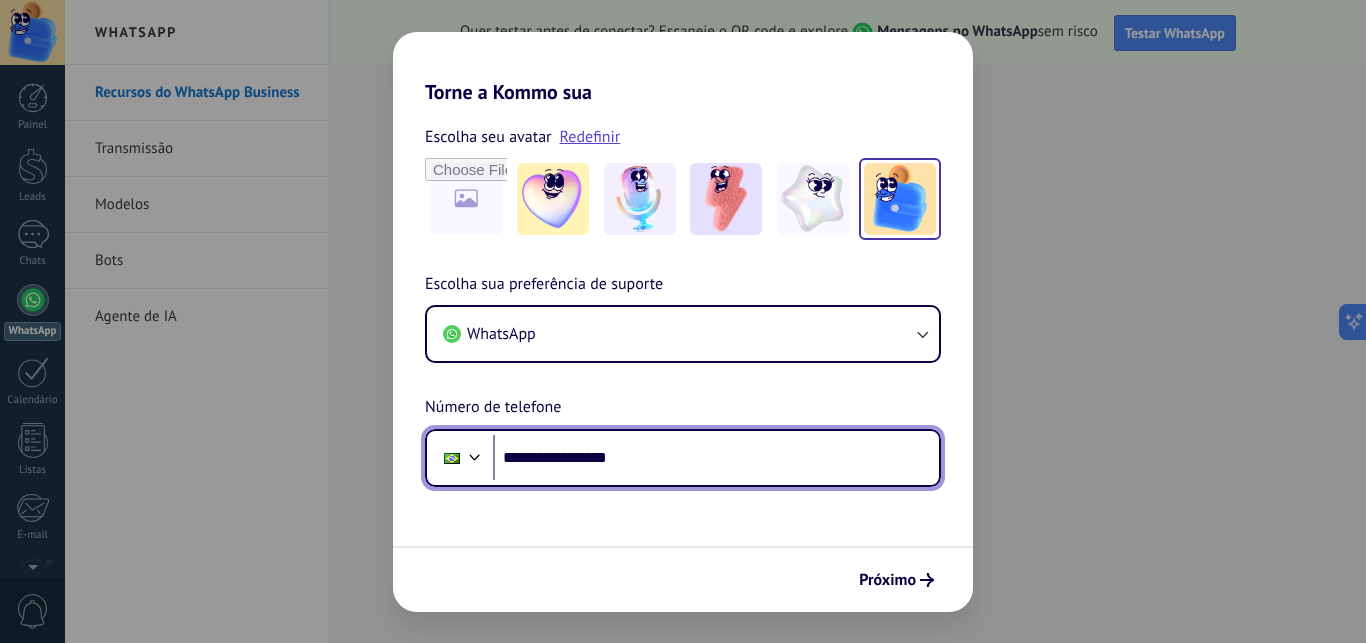type on "**********" 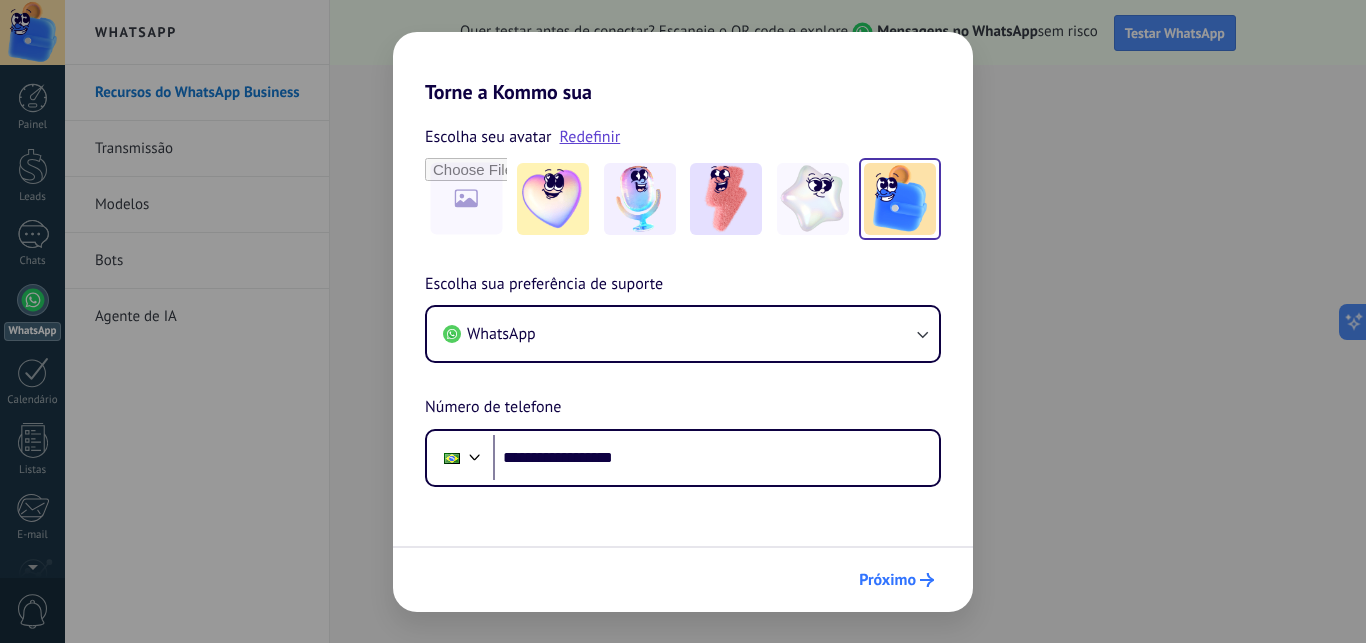 click on "Próximo" at bounding box center [887, 580] 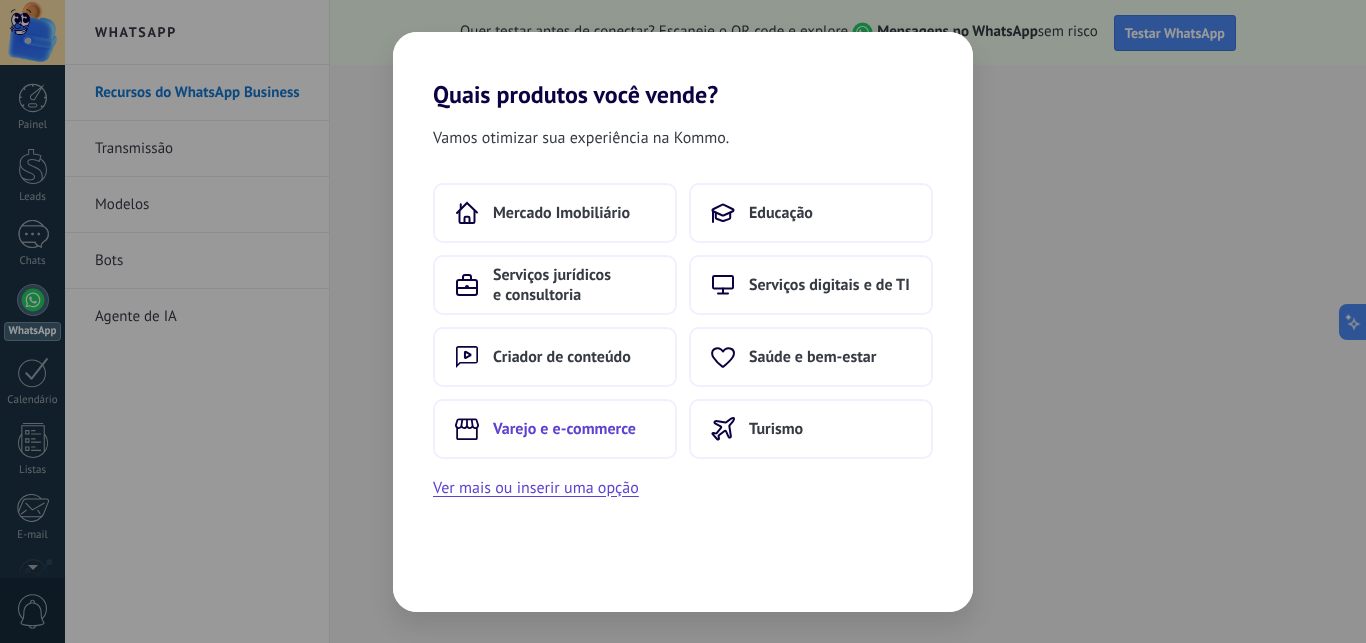 click on "Varejo e e-commerce" at bounding box center (564, 429) 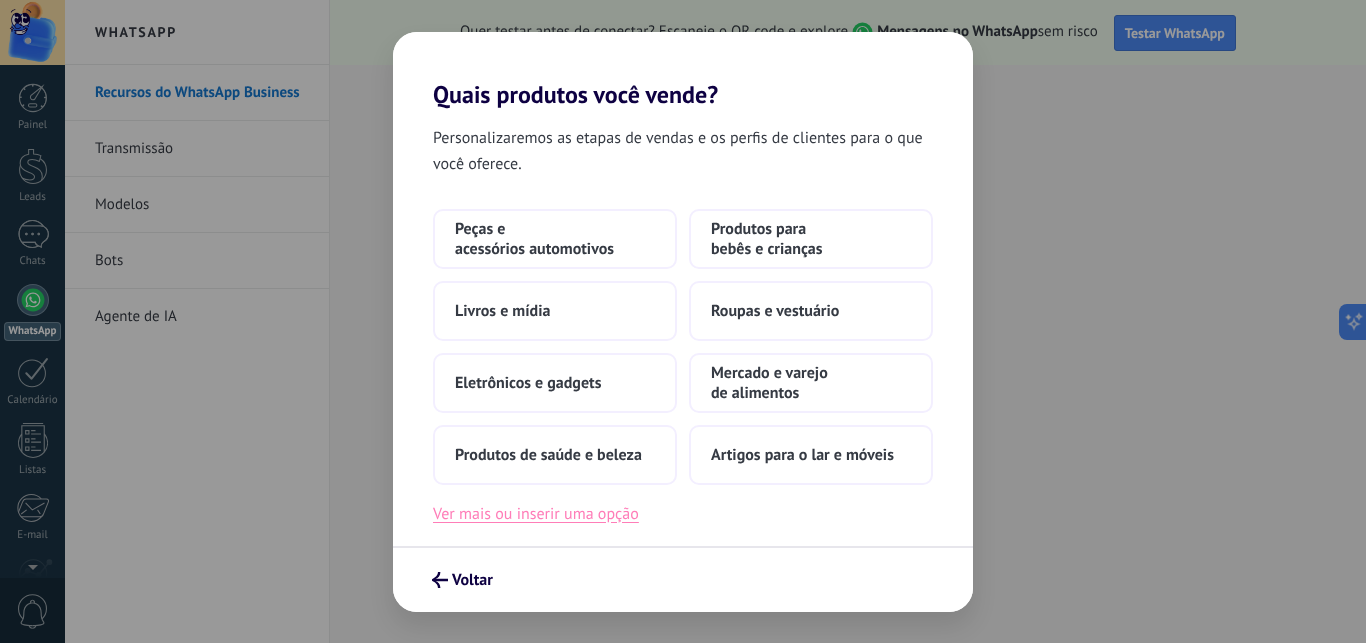 click on "Ver mais ou inserir uma opção" at bounding box center (536, 514) 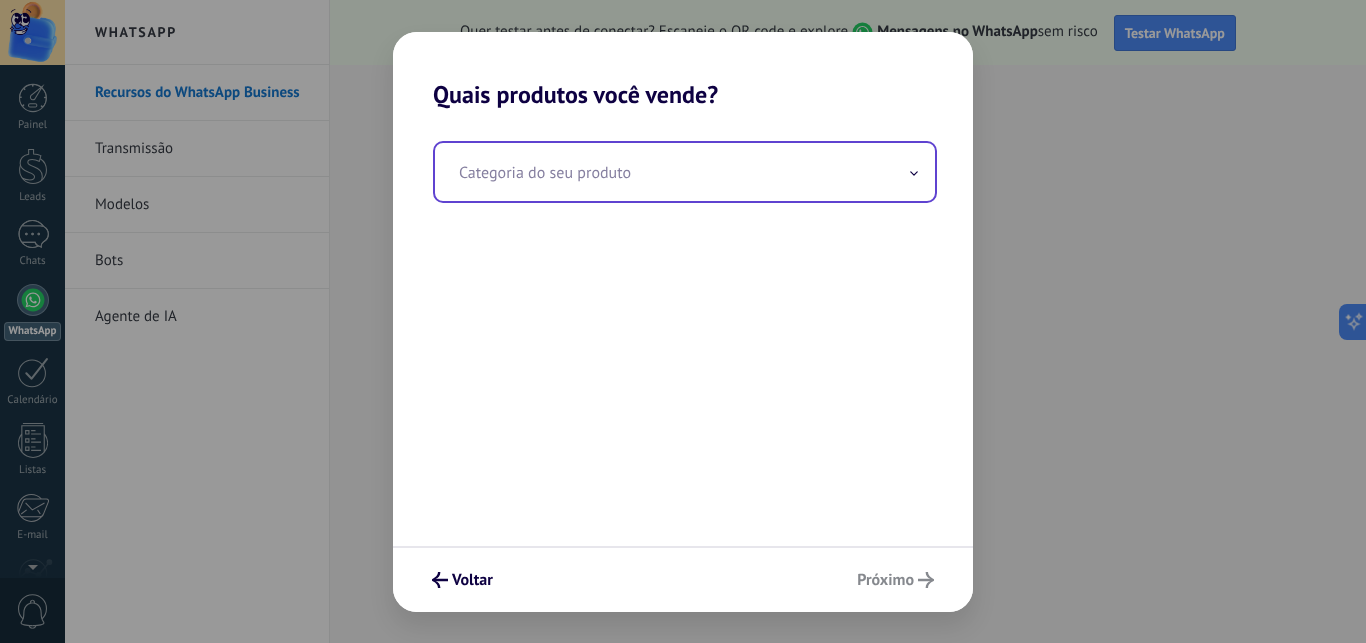click at bounding box center [685, 172] 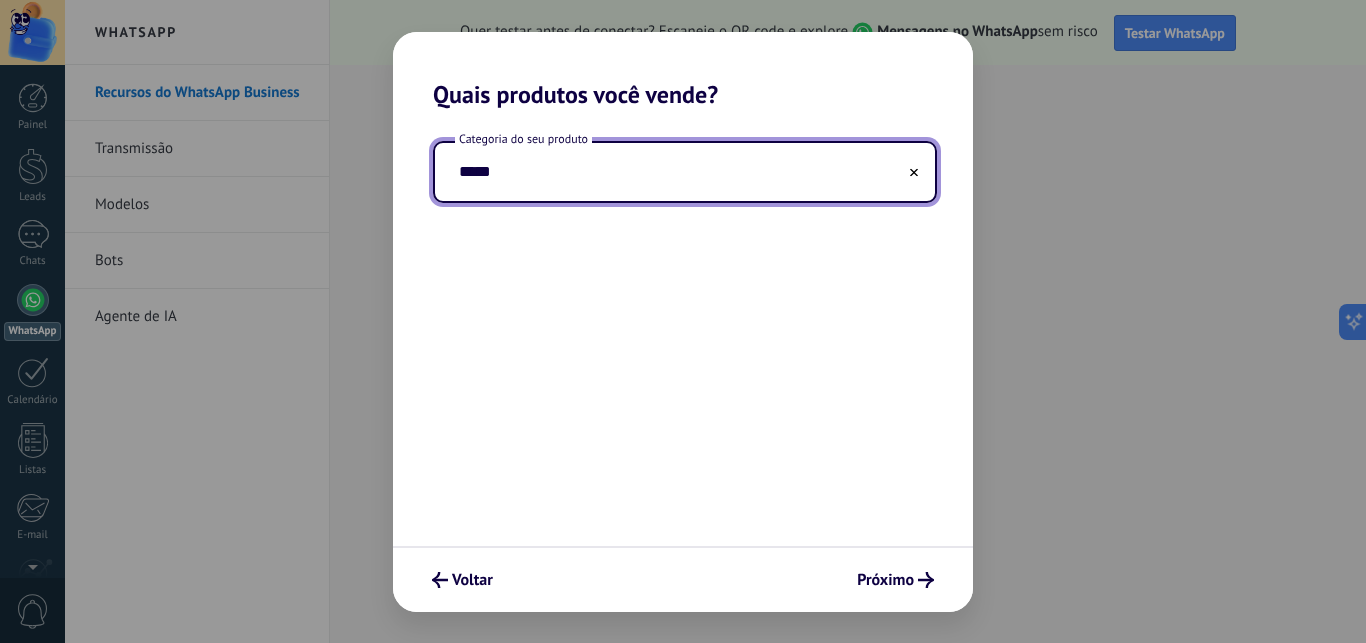 type on "*****" 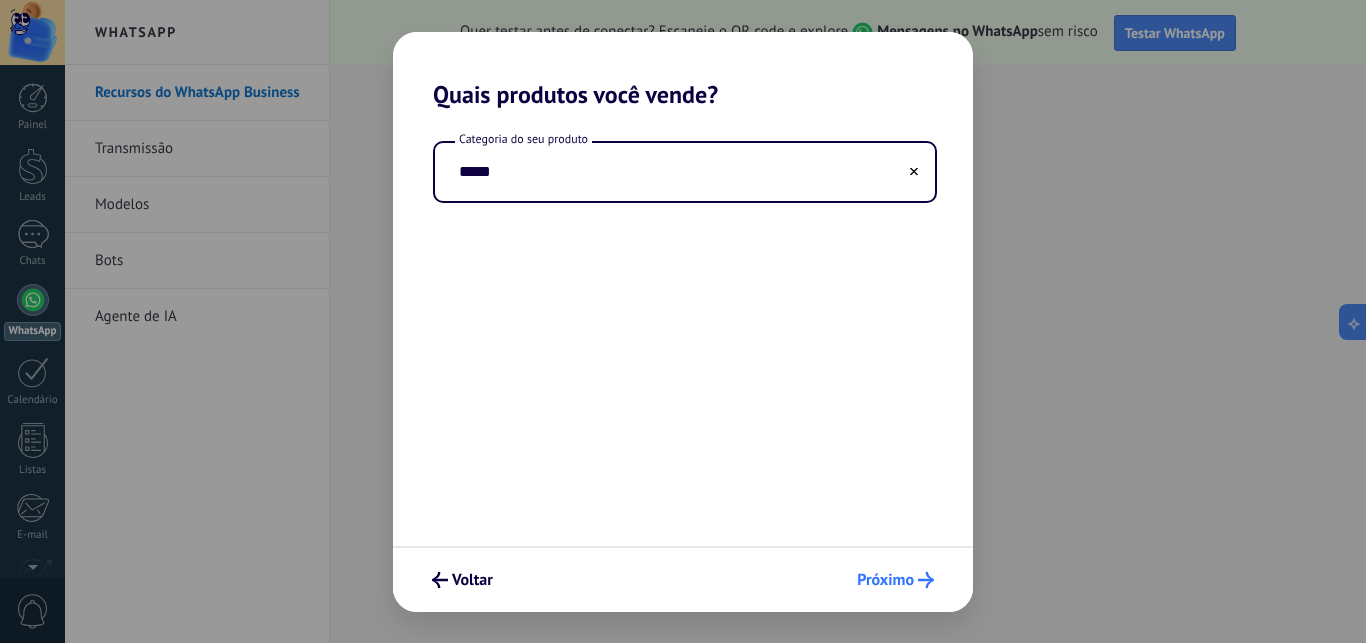 click on "Próximo" at bounding box center (885, 580) 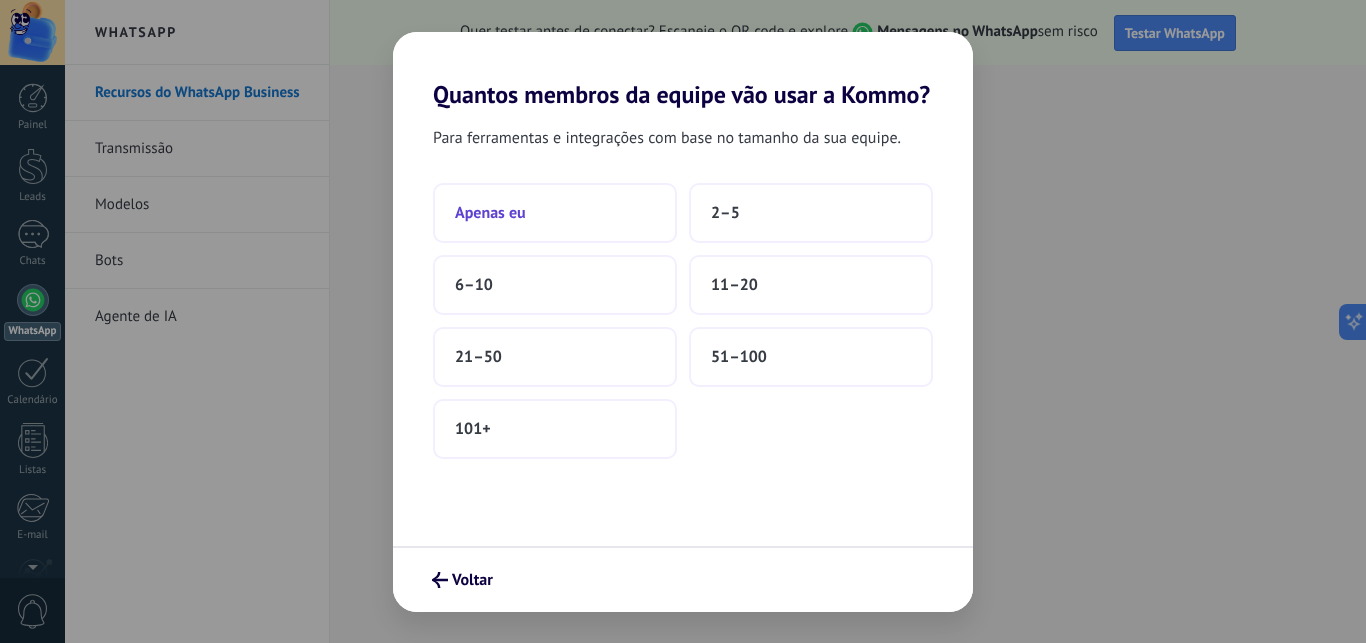 click on "Apenas eu" at bounding box center (490, 213) 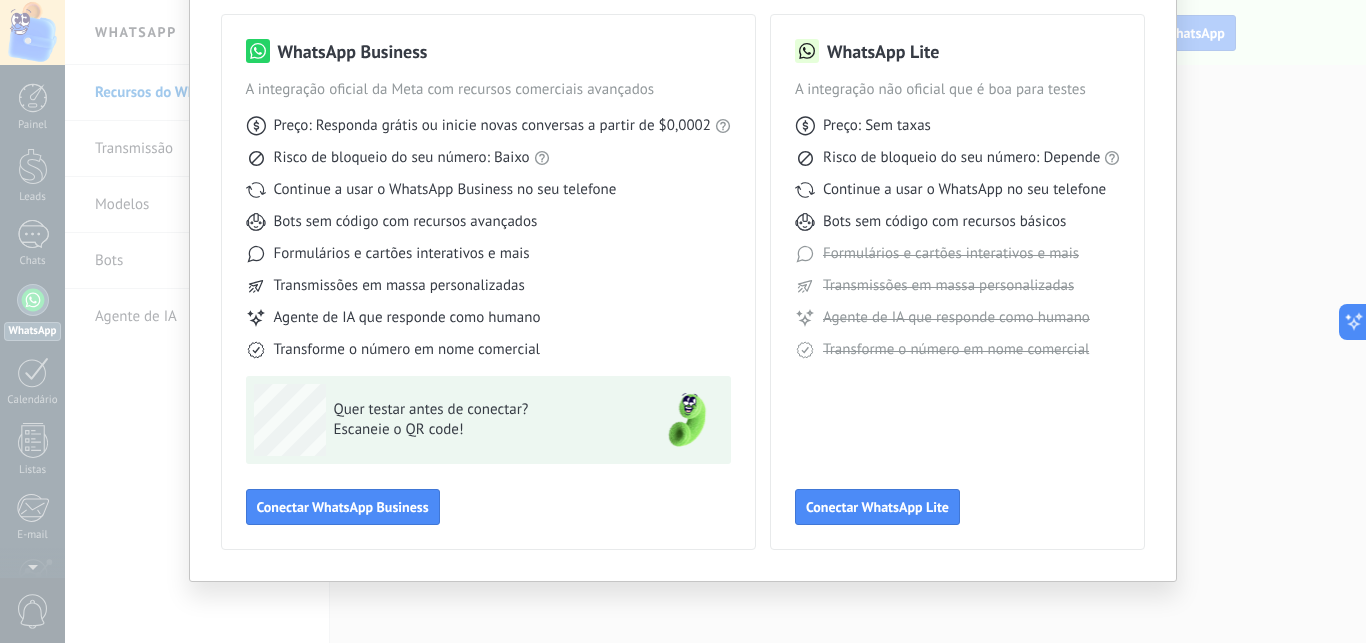 scroll, scrollTop: 142, scrollLeft: 0, axis: vertical 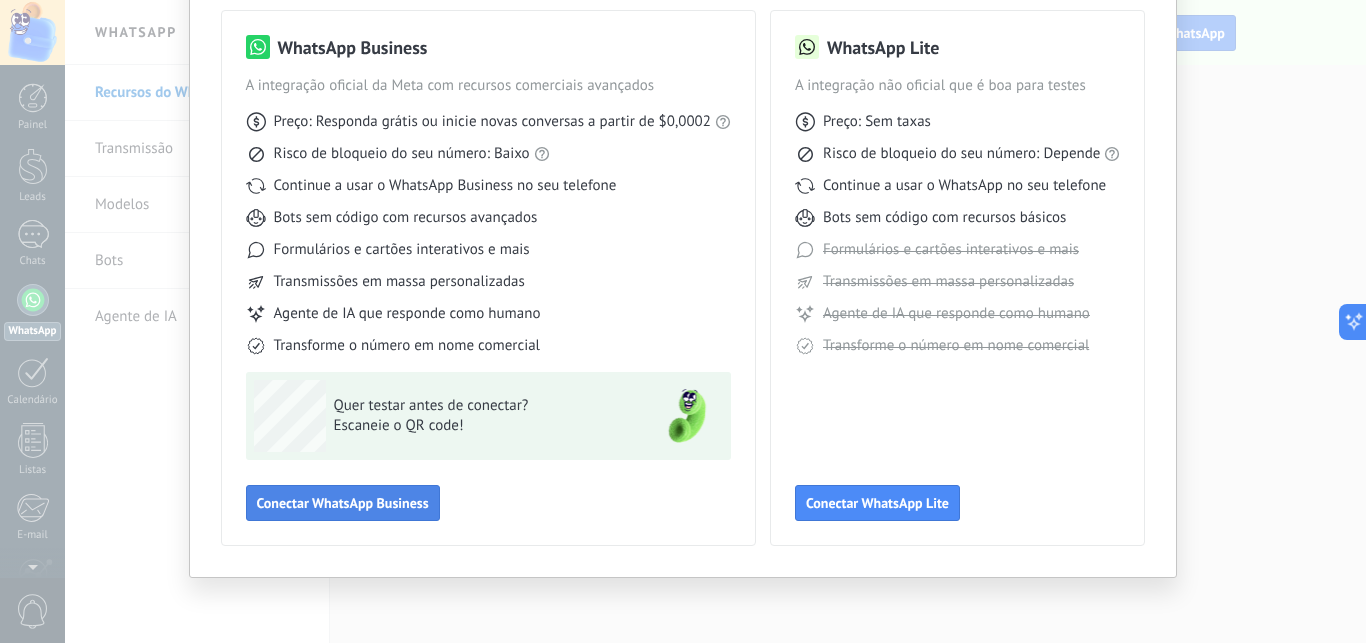 click on "Conectar WhatsApp Business" at bounding box center [343, 503] 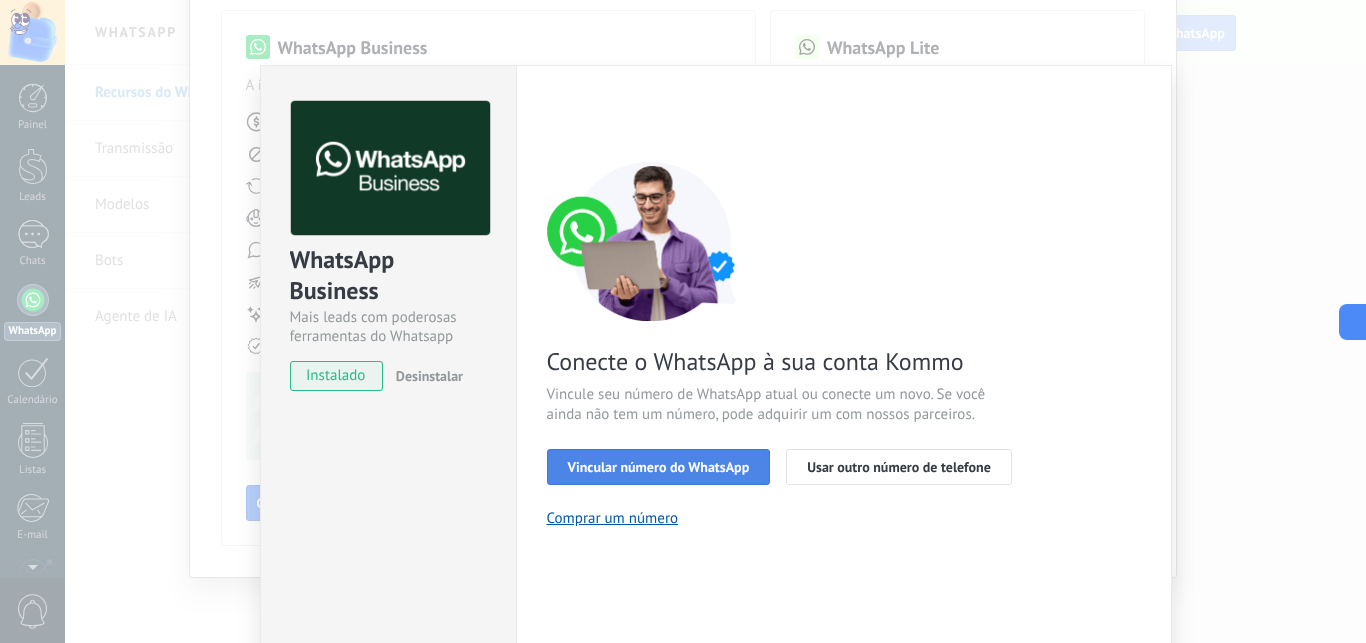 click on "Vincular número do WhatsApp" at bounding box center [659, 467] 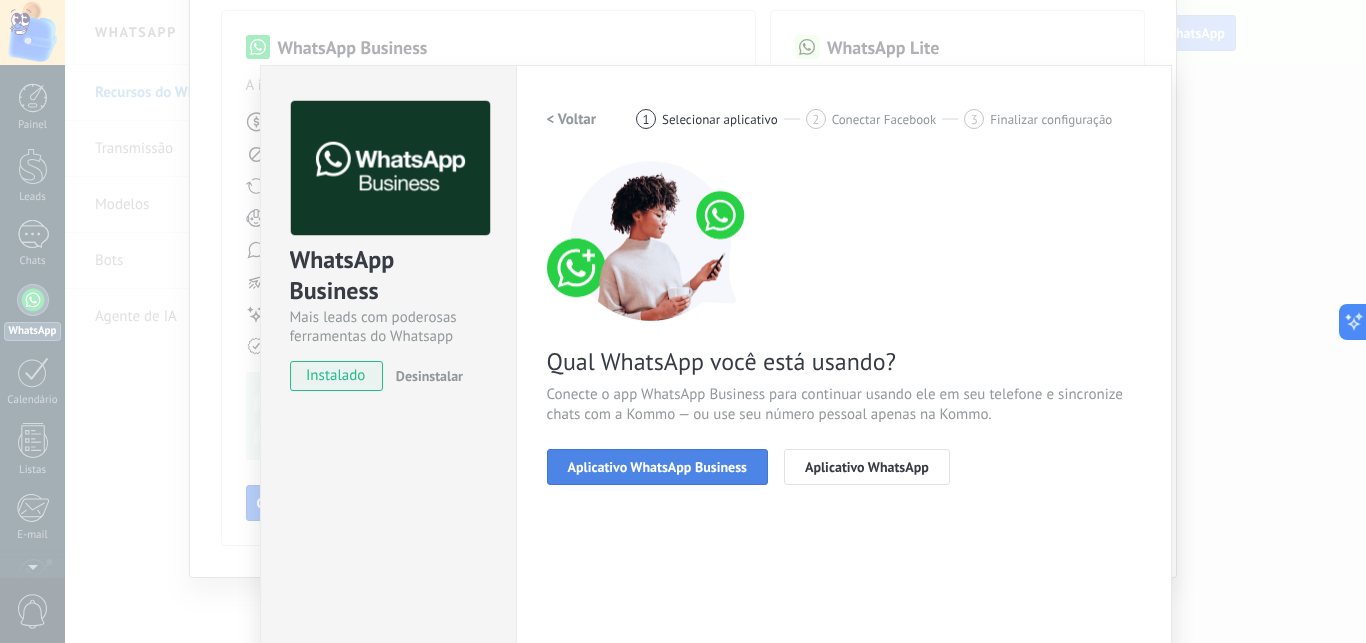 click on "Aplicativo WhatsApp Business" at bounding box center [657, 467] 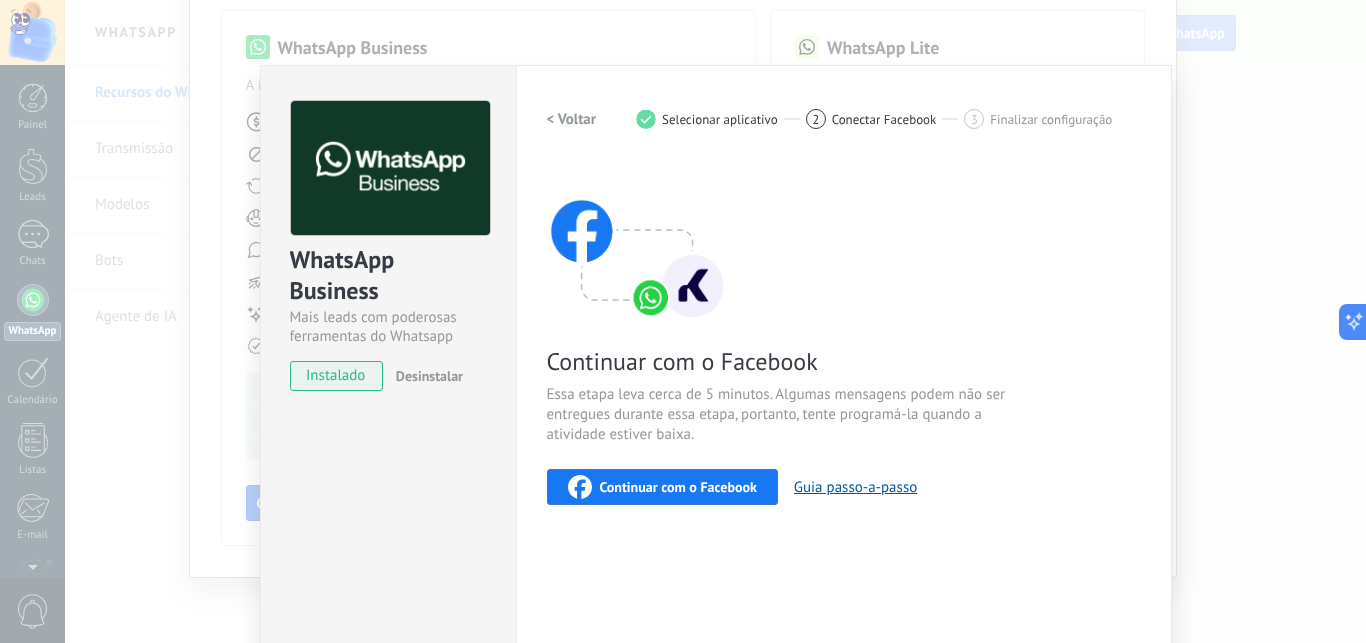 click on "Continuar com o Facebook" at bounding box center [678, 487] 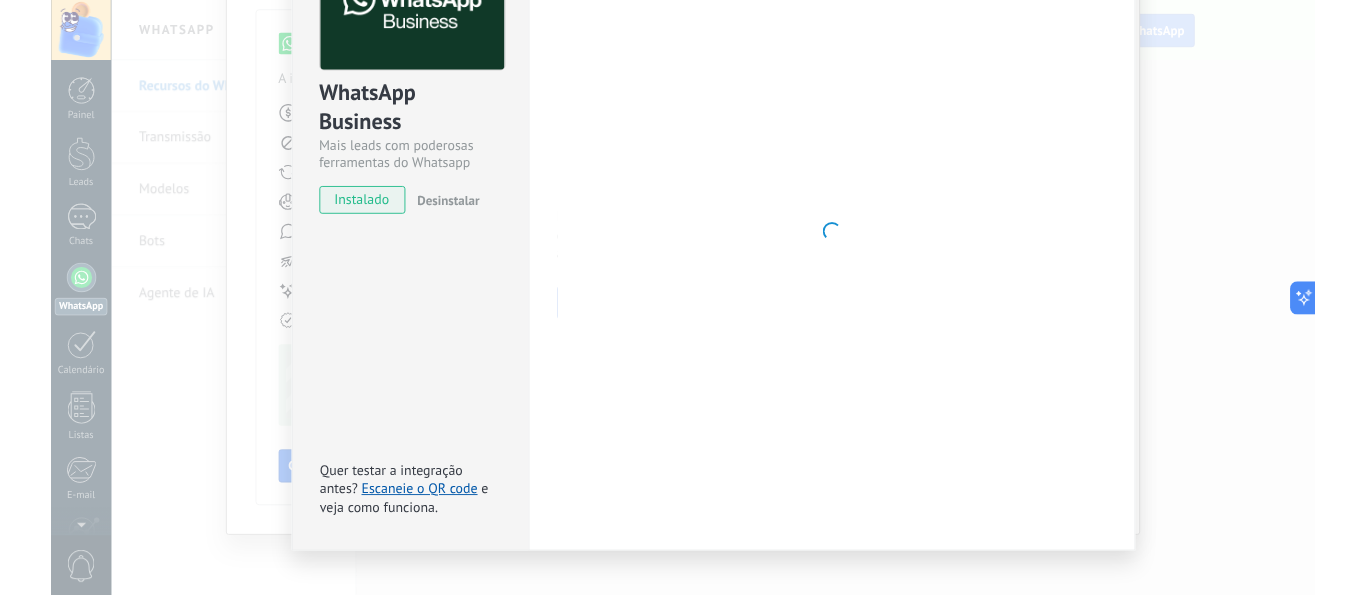 scroll, scrollTop: 187, scrollLeft: 0, axis: vertical 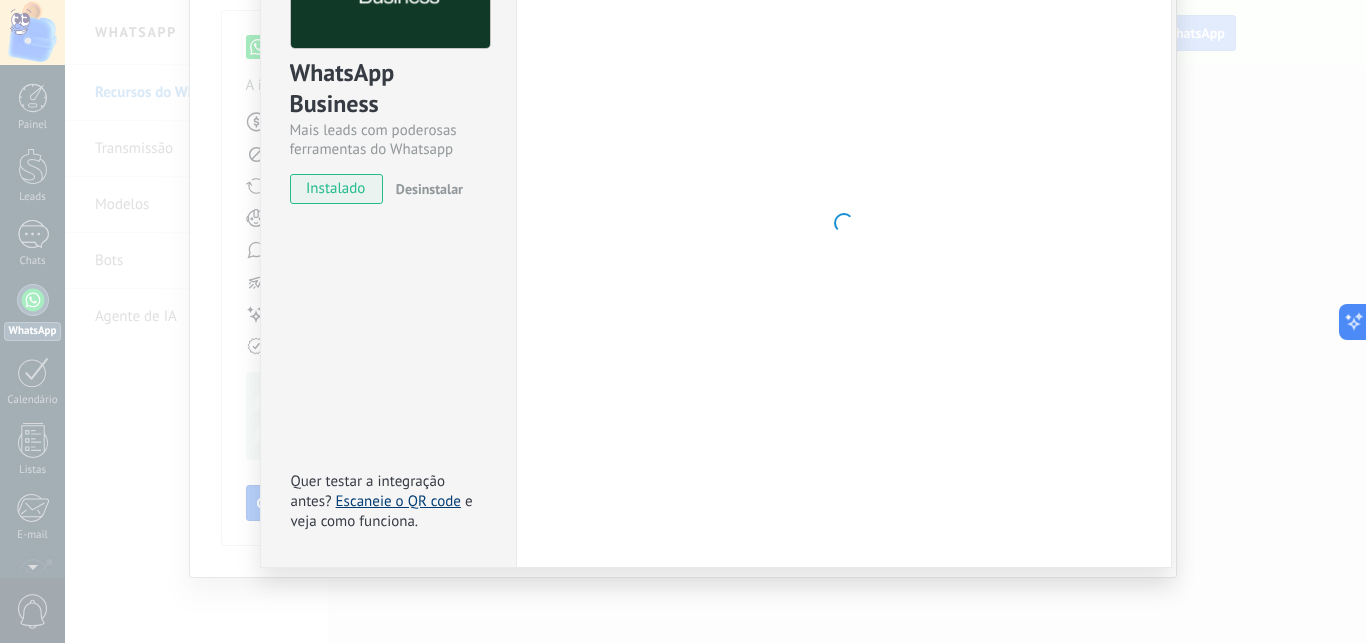 click on "Escaneie o QR code" at bounding box center [398, 501] 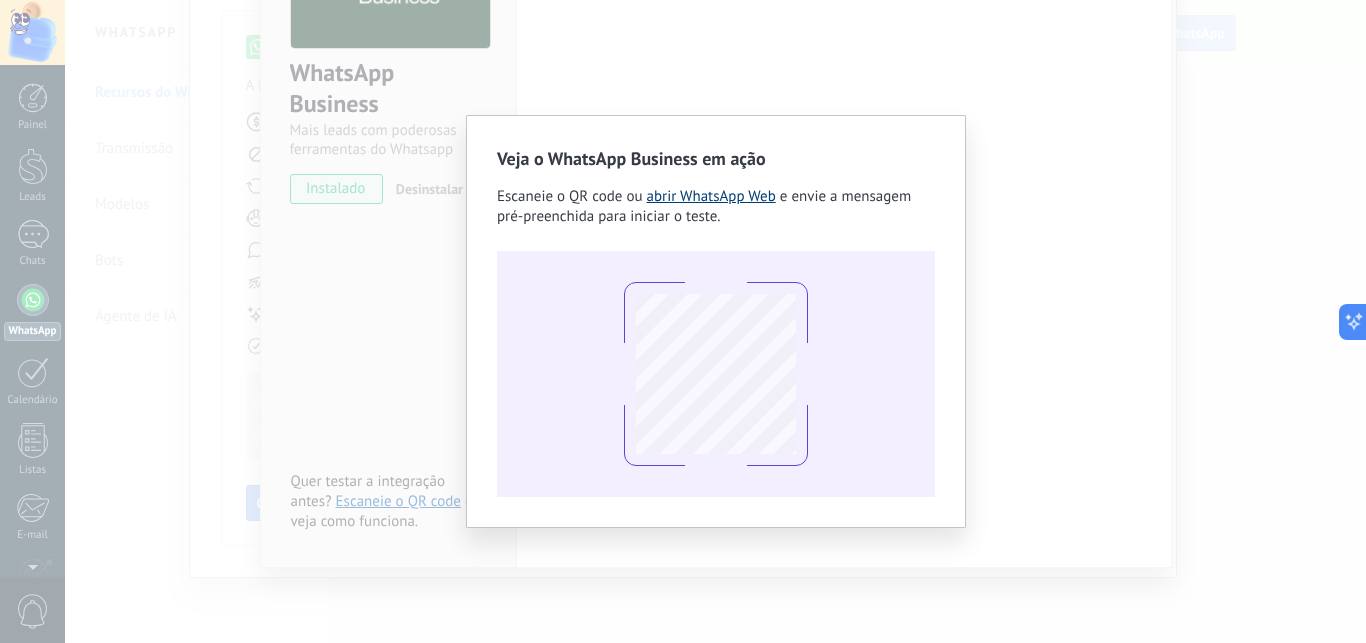 click on "abrir WhatsApp Web" at bounding box center (711, 196) 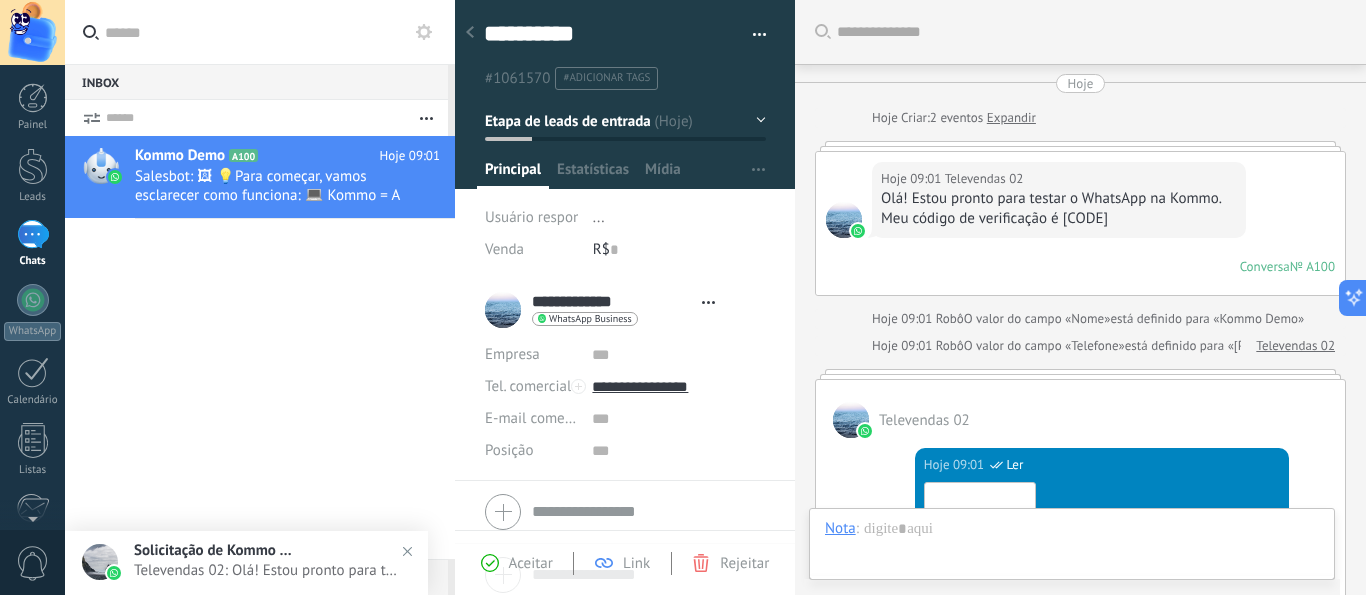 scroll, scrollTop: 30, scrollLeft: 0, axis: vertical 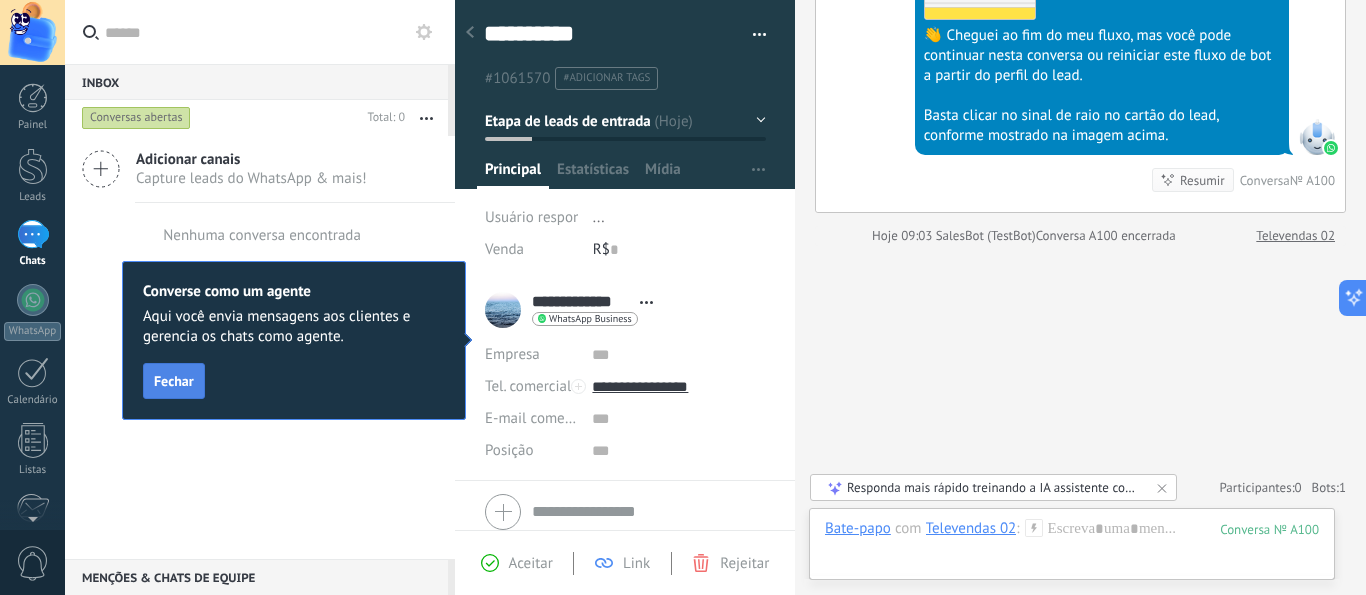 click on "Fechar" at bounding box center (174, 381) 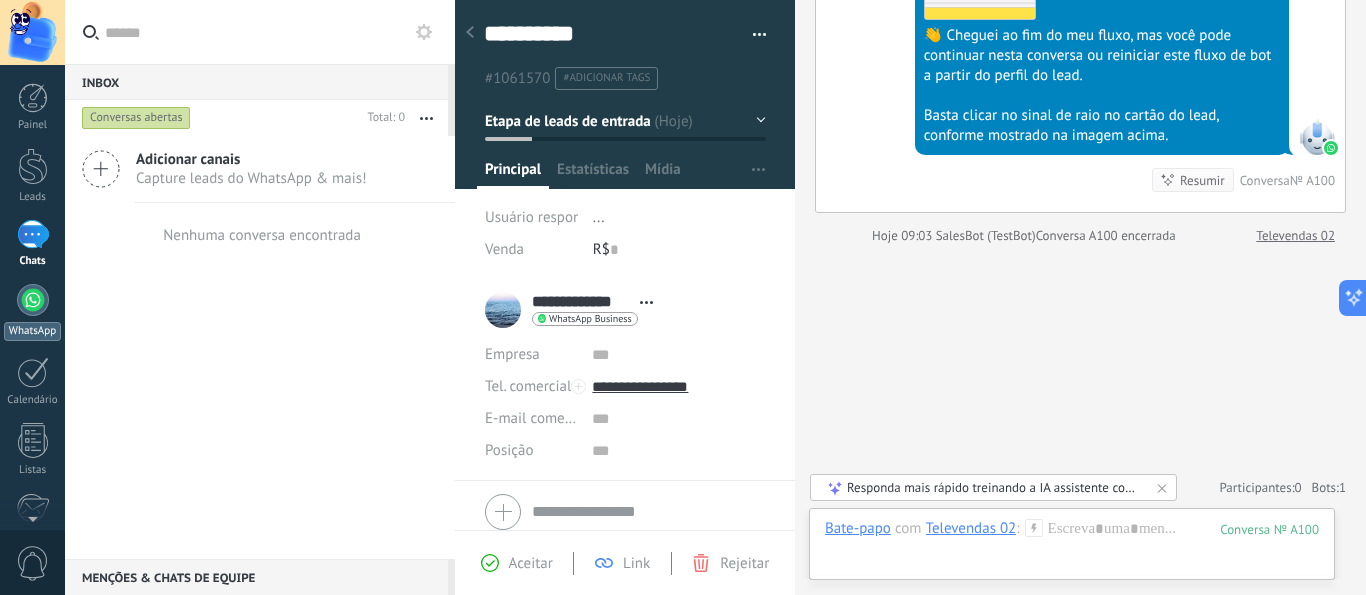 click on "WhatsApp" at bounding box center [32, 312] 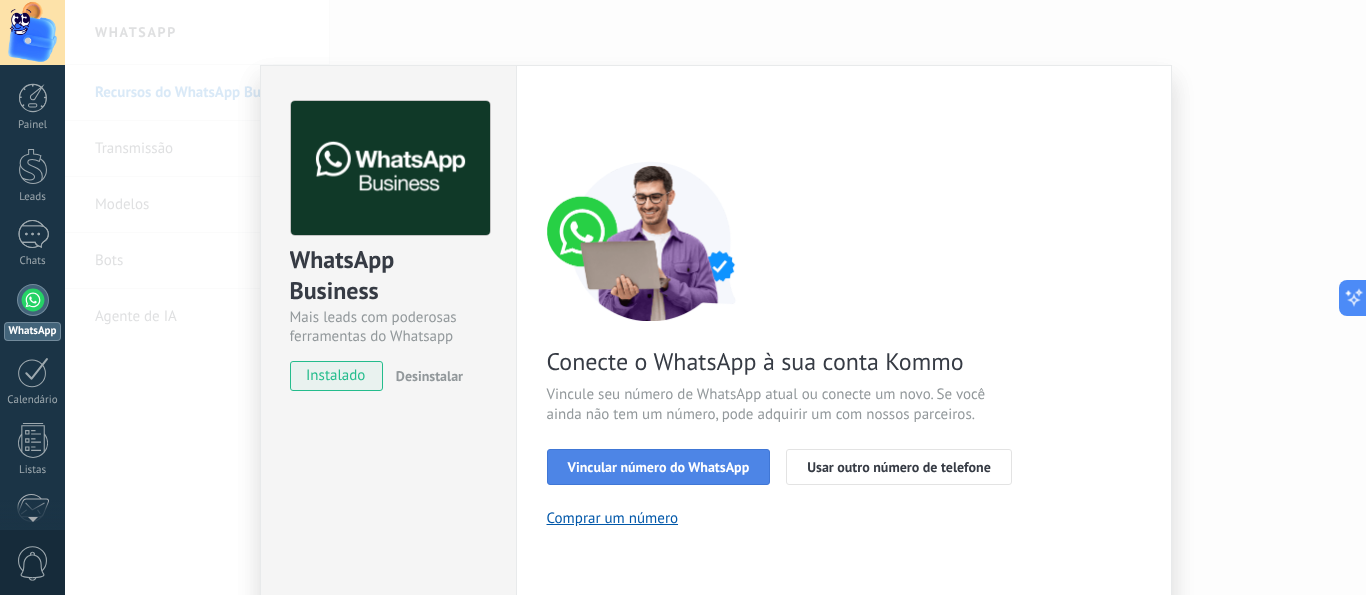 click on "Vincular número do WhatsApp" at bounding box center [659, 467] 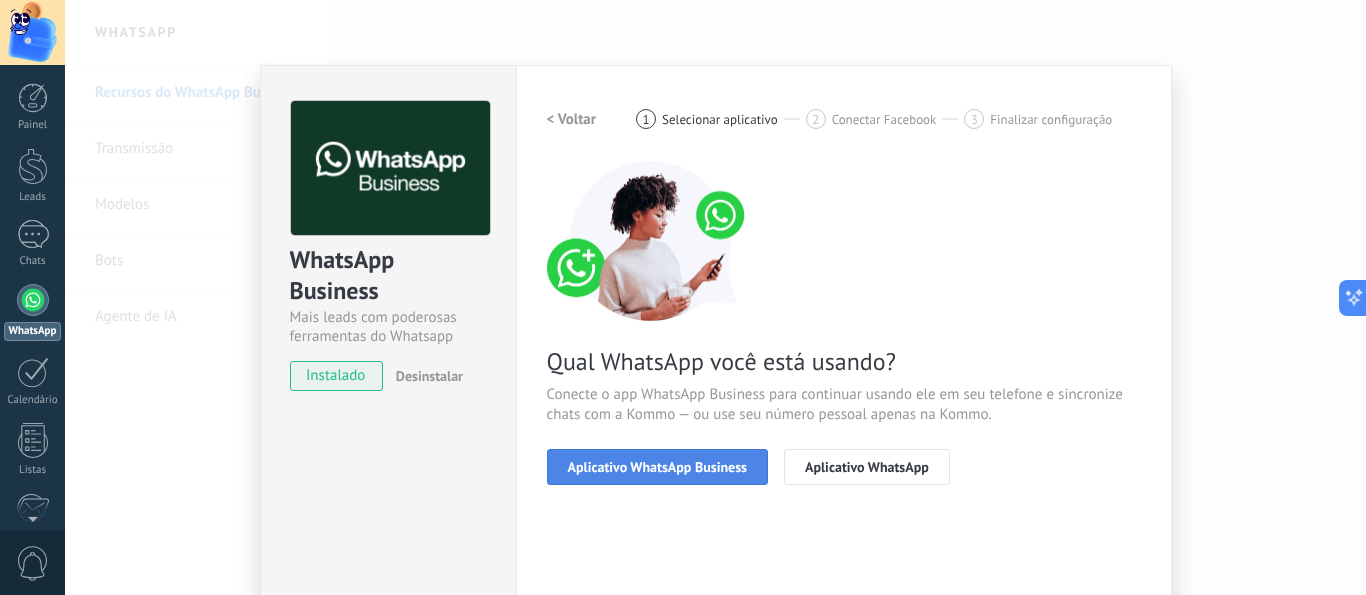 click on "Aplicativo WhatsApp Business" at bounding box center (657, 467) 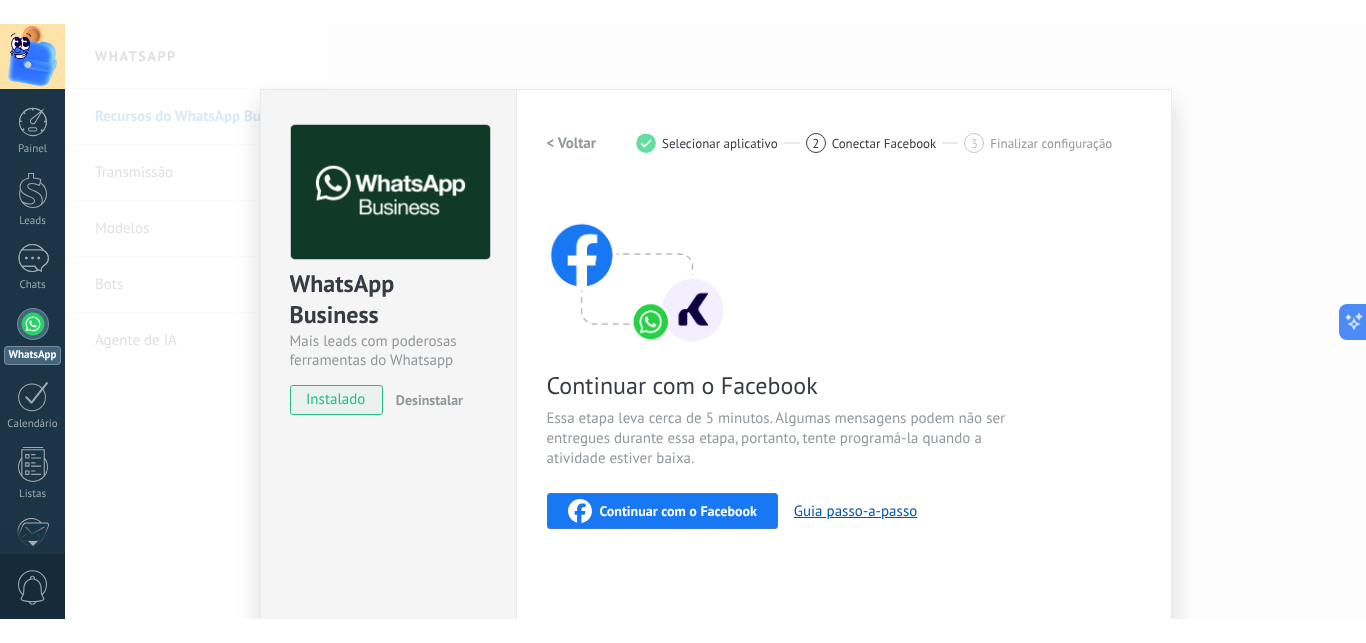 scroll, scrollTop: 235, scrollLeft: 0, axis: vertical 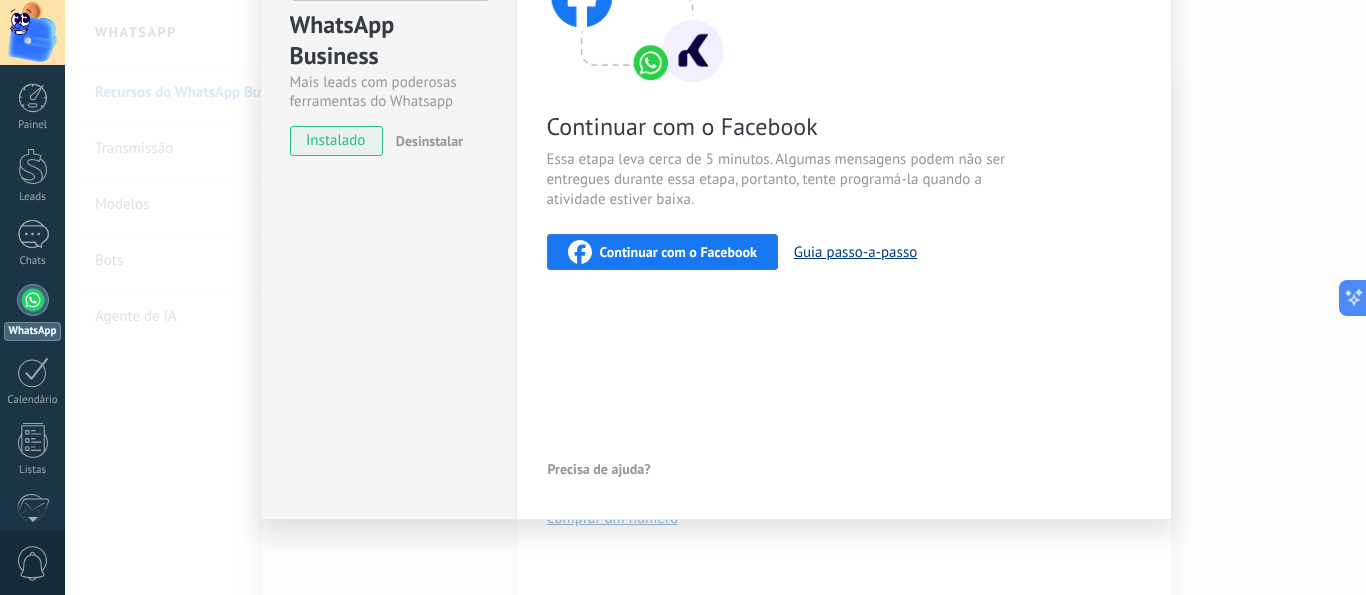 click on "Guia passo-a-passo" at bounding box center [855, 252] 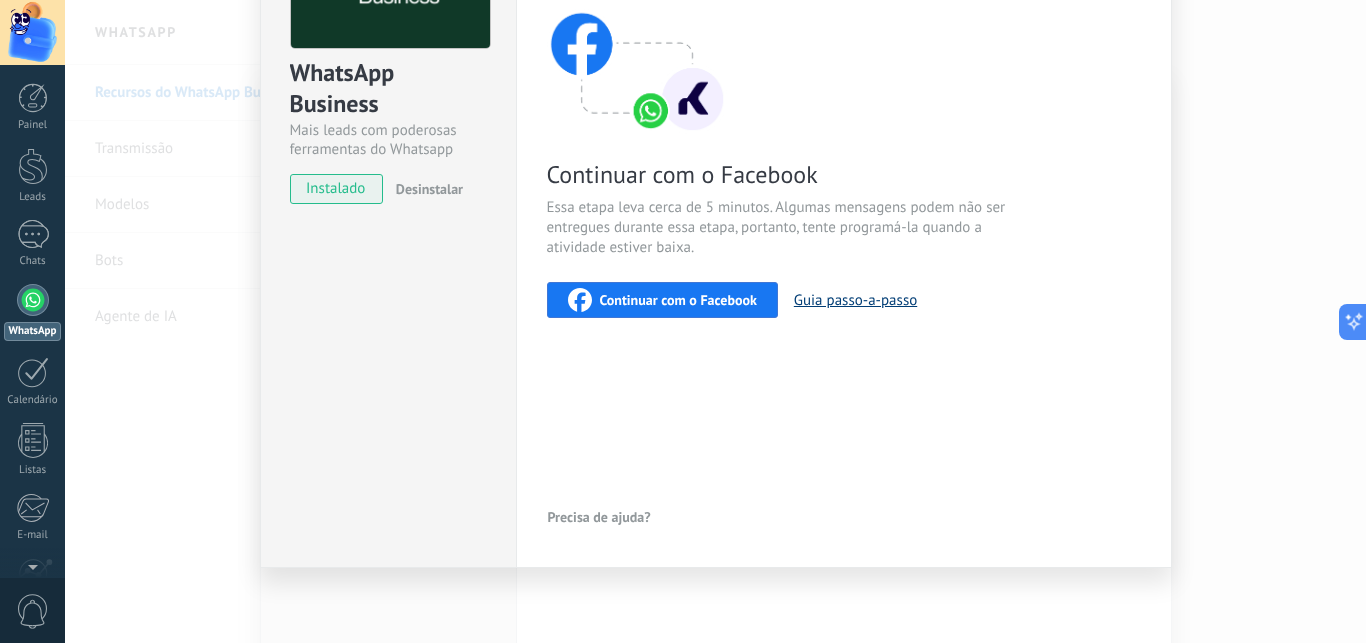 scroll, scrollTop: 187, scrollLeft: 0, axis: vertical 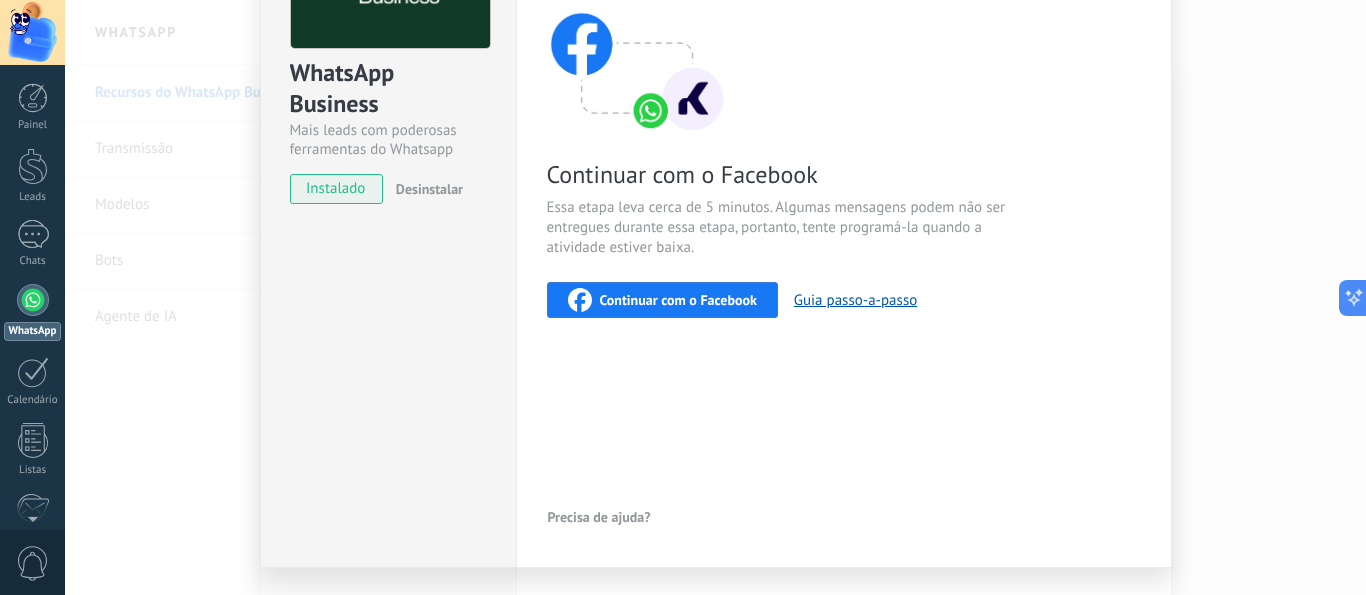 click on "Continuar com o Facebook" at bounding box center [678, 300] 